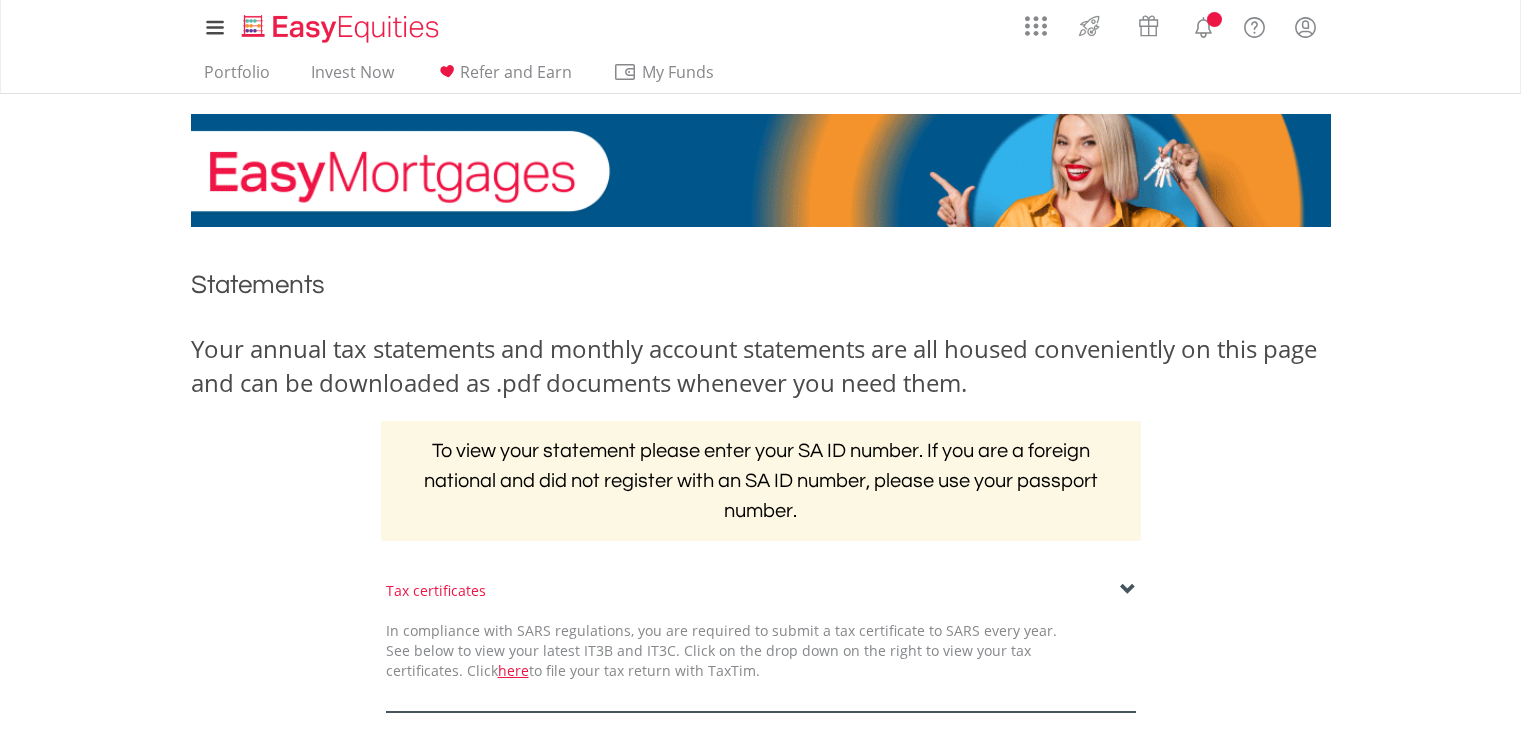 scroll, scrollTop: 0, scrollLeft: 0, axis: both 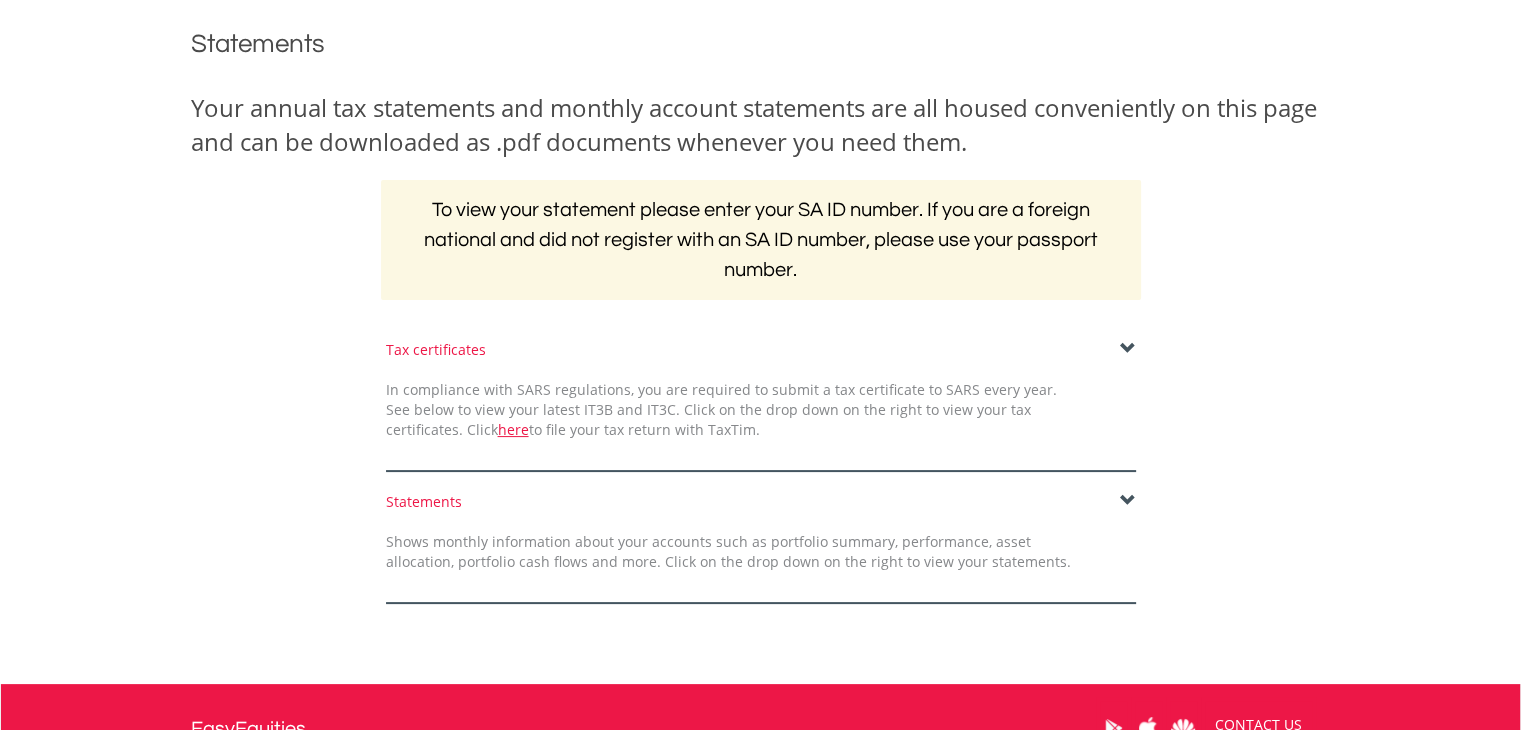 click at bounding box center [1128, 349] 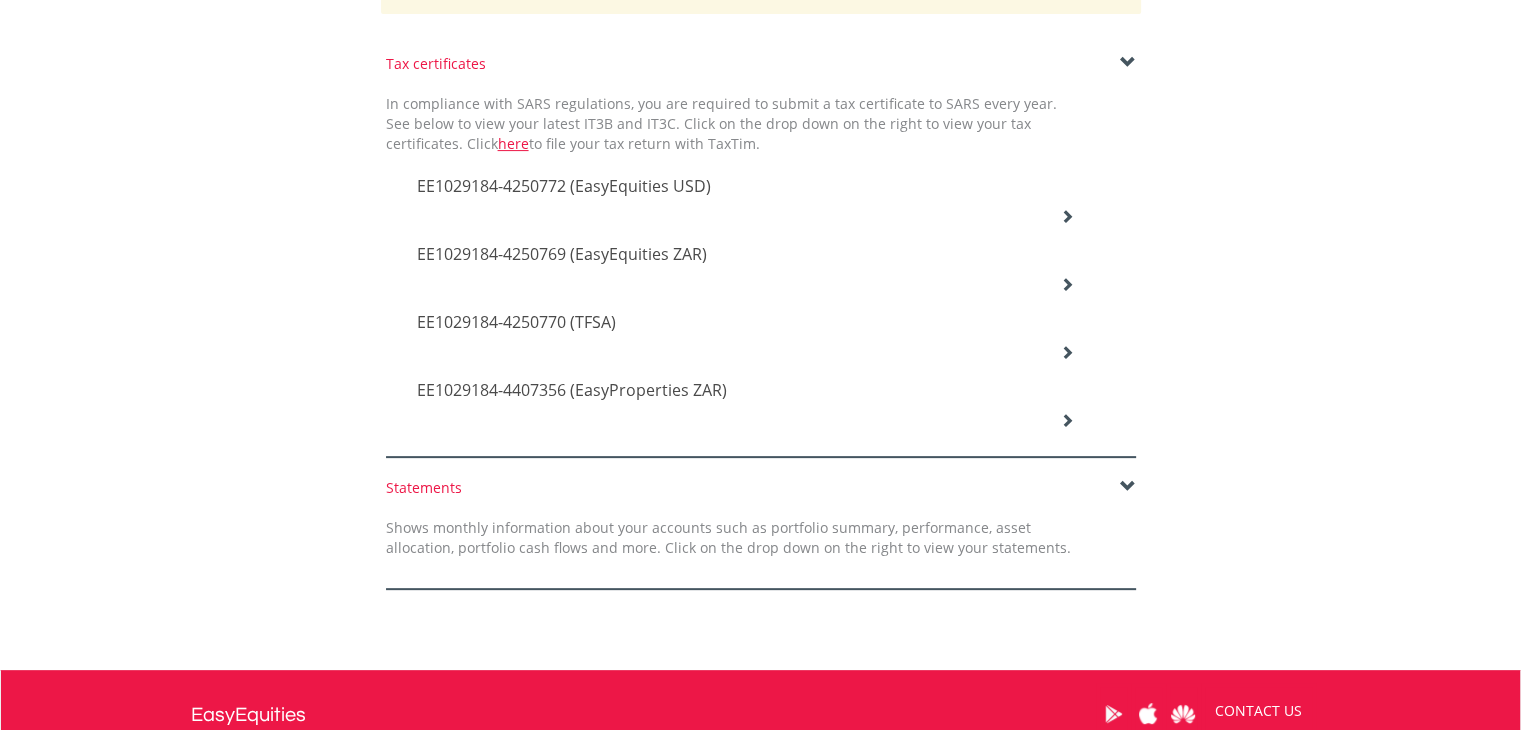 scroll, scrollTop: 513, scrollLeft: 0, axis: vertical 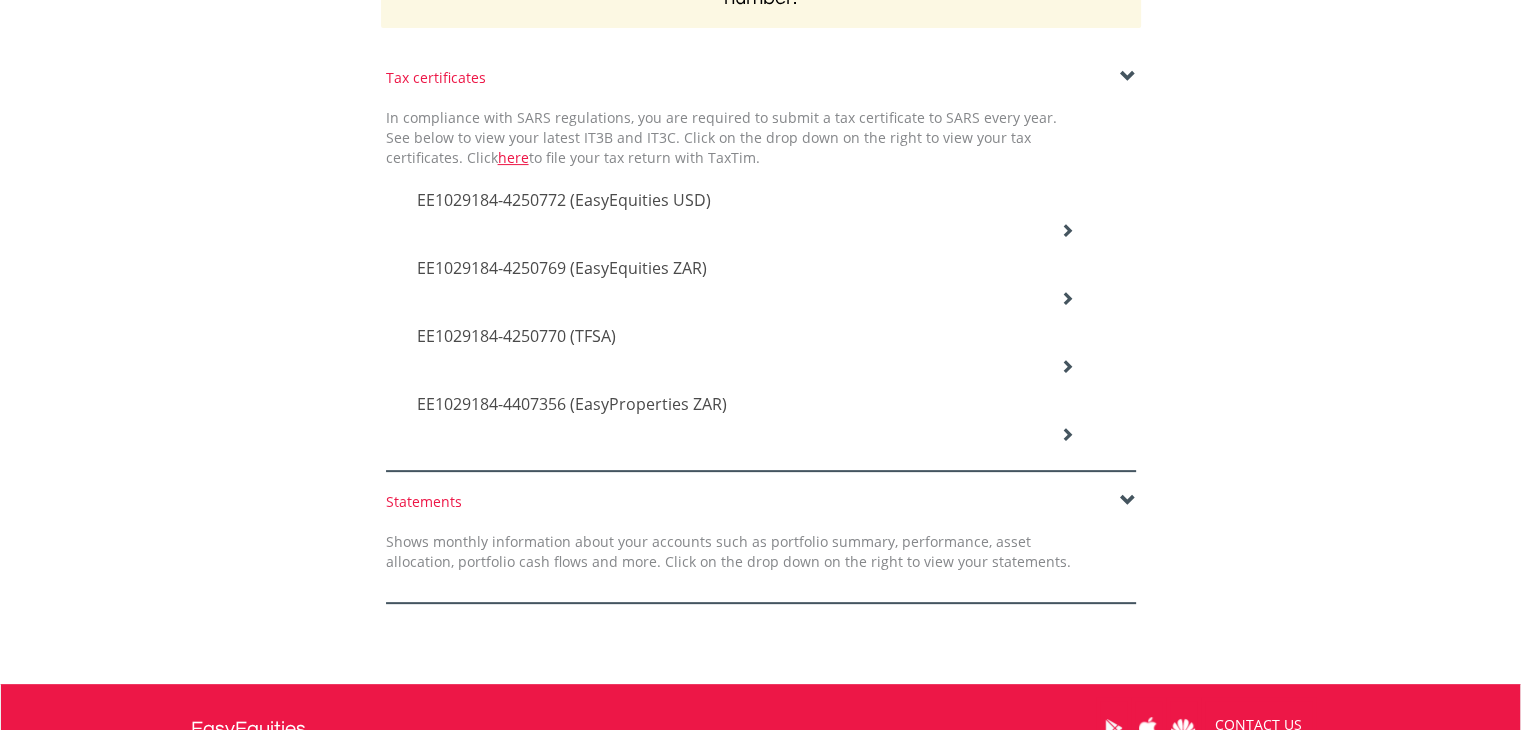click on "EE1029184-4250769 (EasyEquities ZAR)" at bounding box center (746, 202) 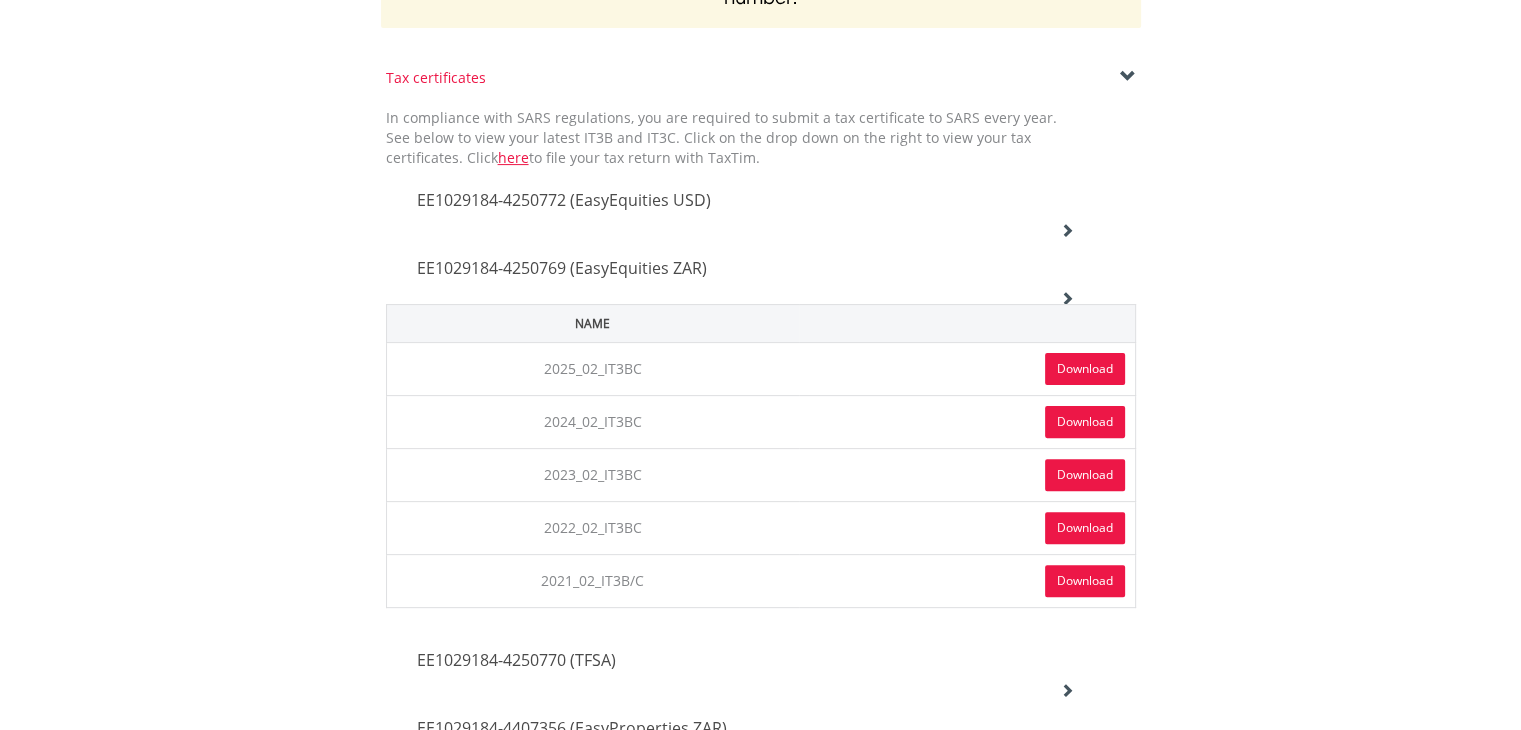 click on "Download" at bounding box center (1085, 369) 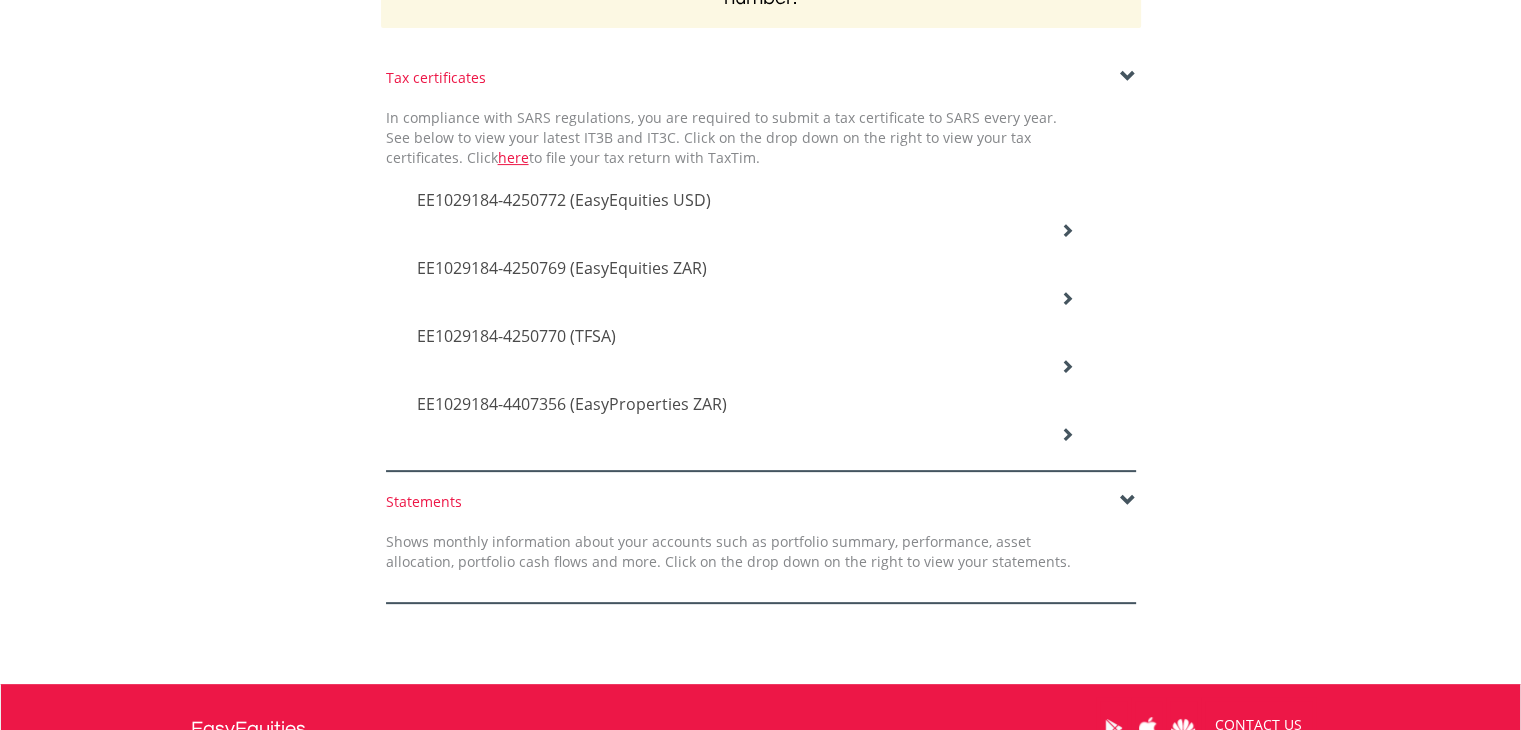 click at bounding box center [1067, 230] 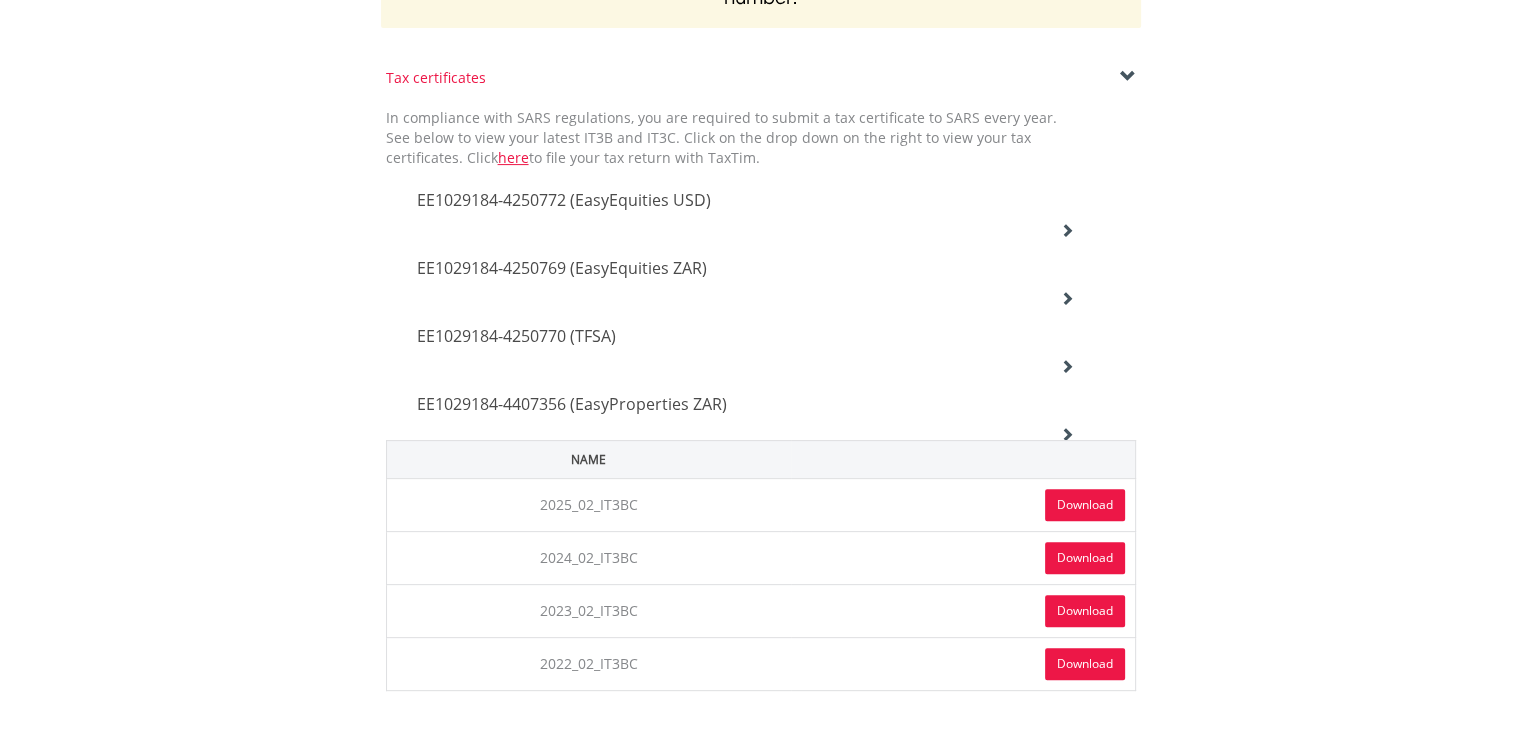 click on "Download" at bounding box center (1085, 505) 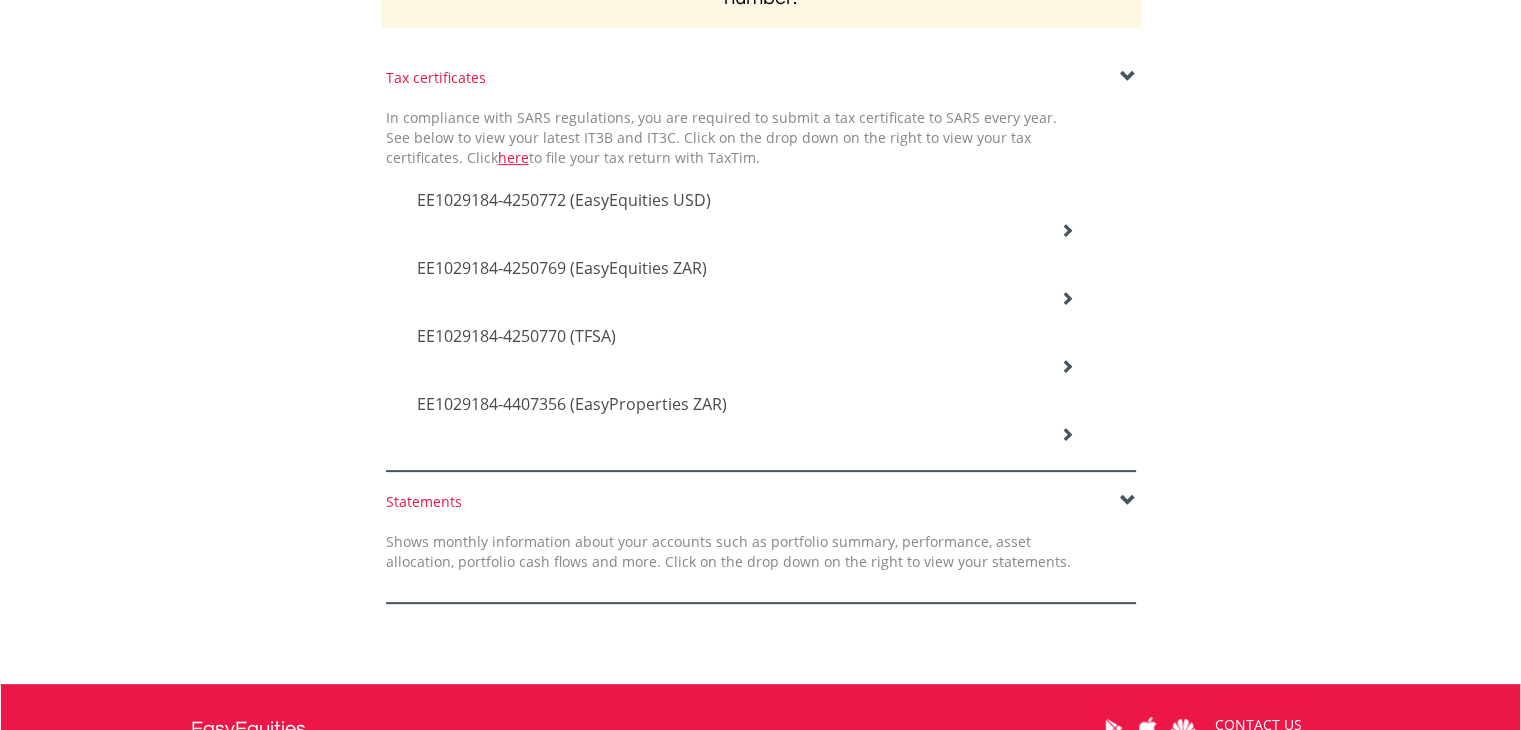 click at bounding box center (1067, 230) 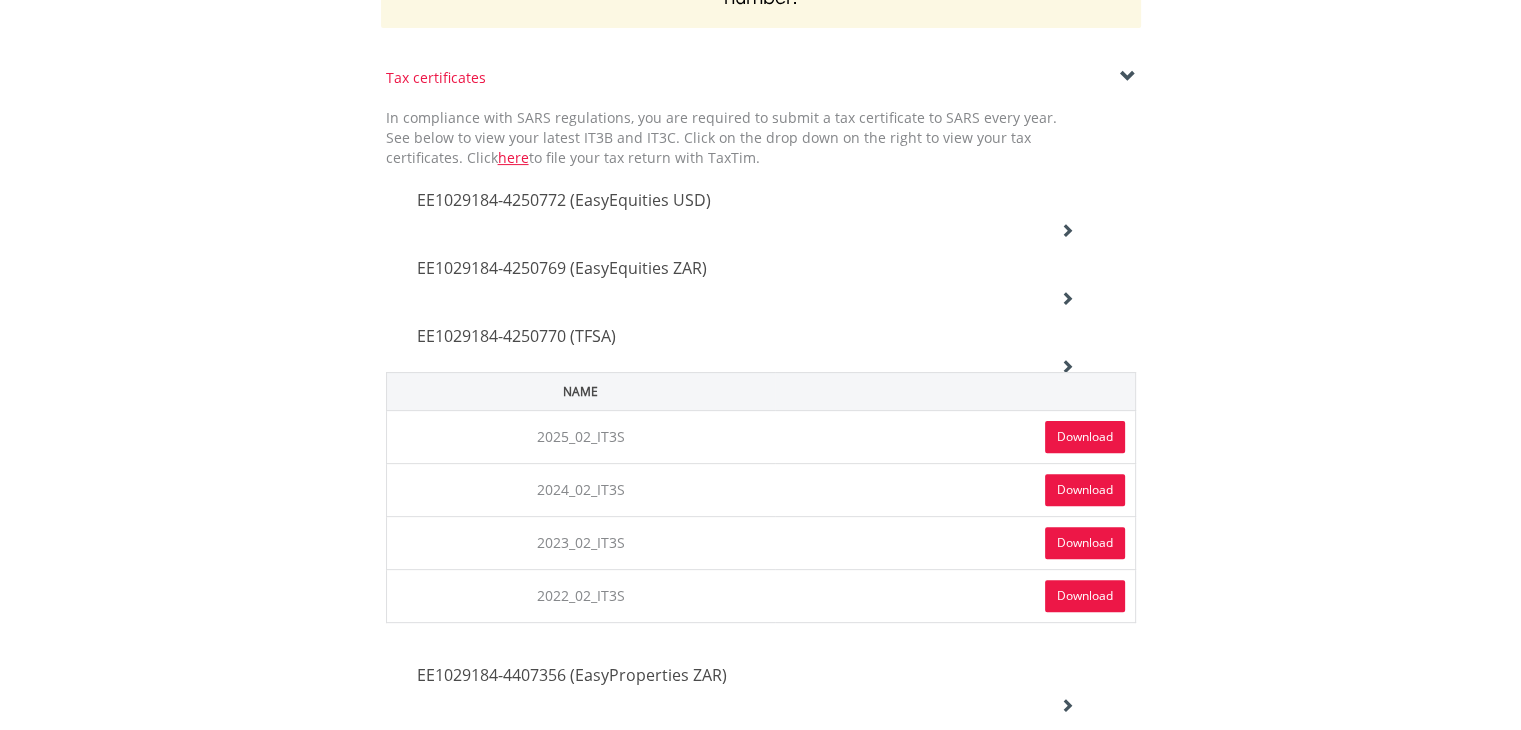 click on "Download" at bounding box center [1085, 437] 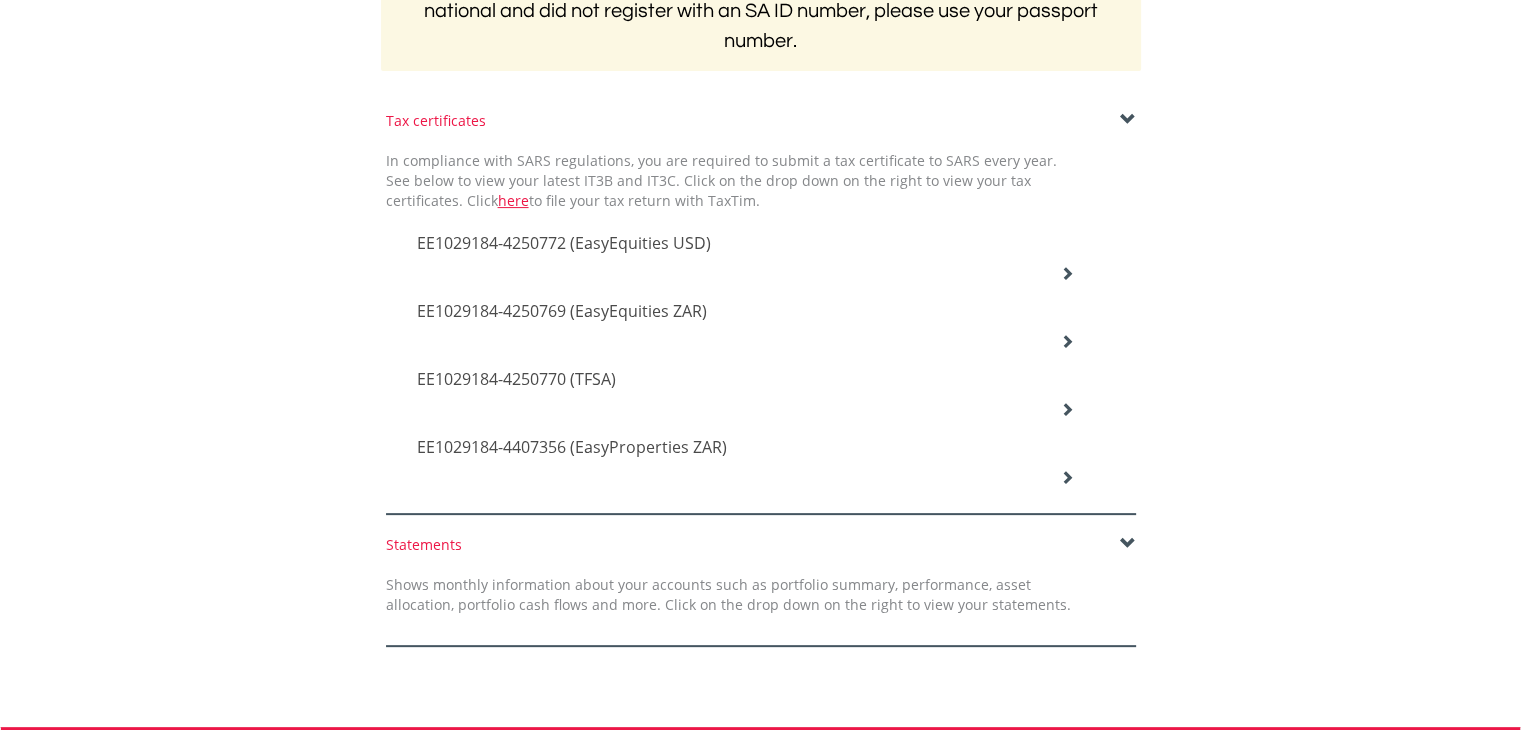 scroll, scrollTop: 455, scrollLeft: 0, axis: vertical 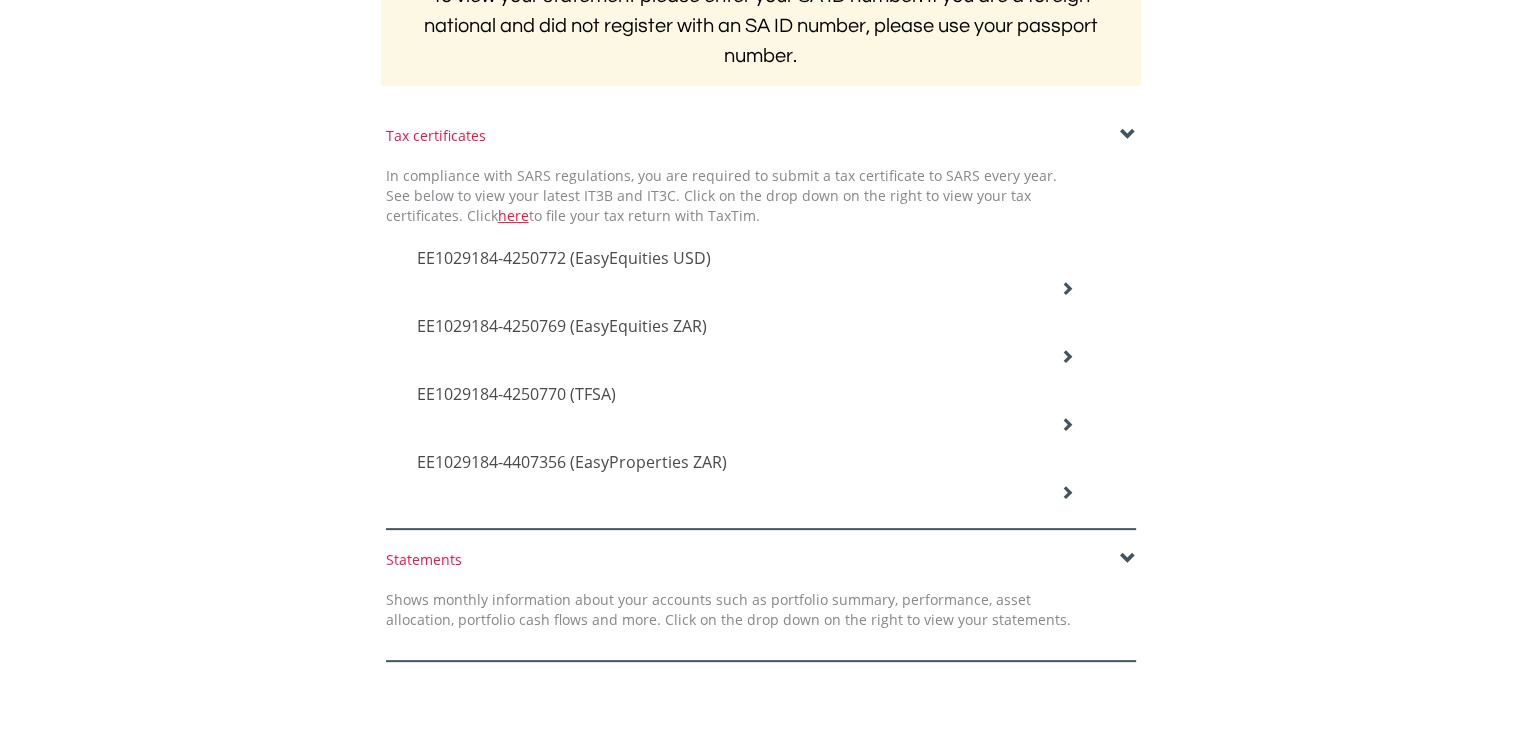 click at bounding box center [1128, 135] 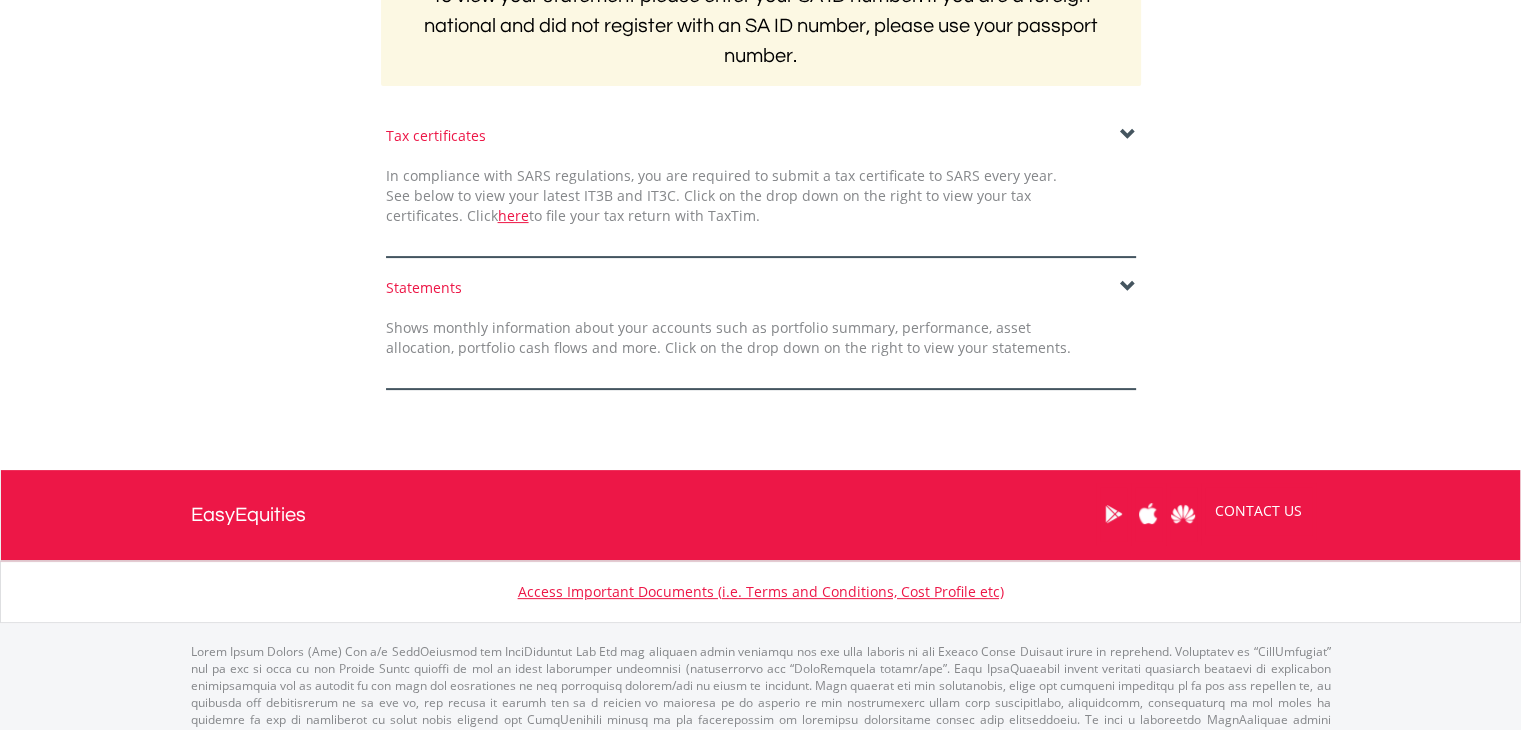 click at bounding box center (1128, 287) 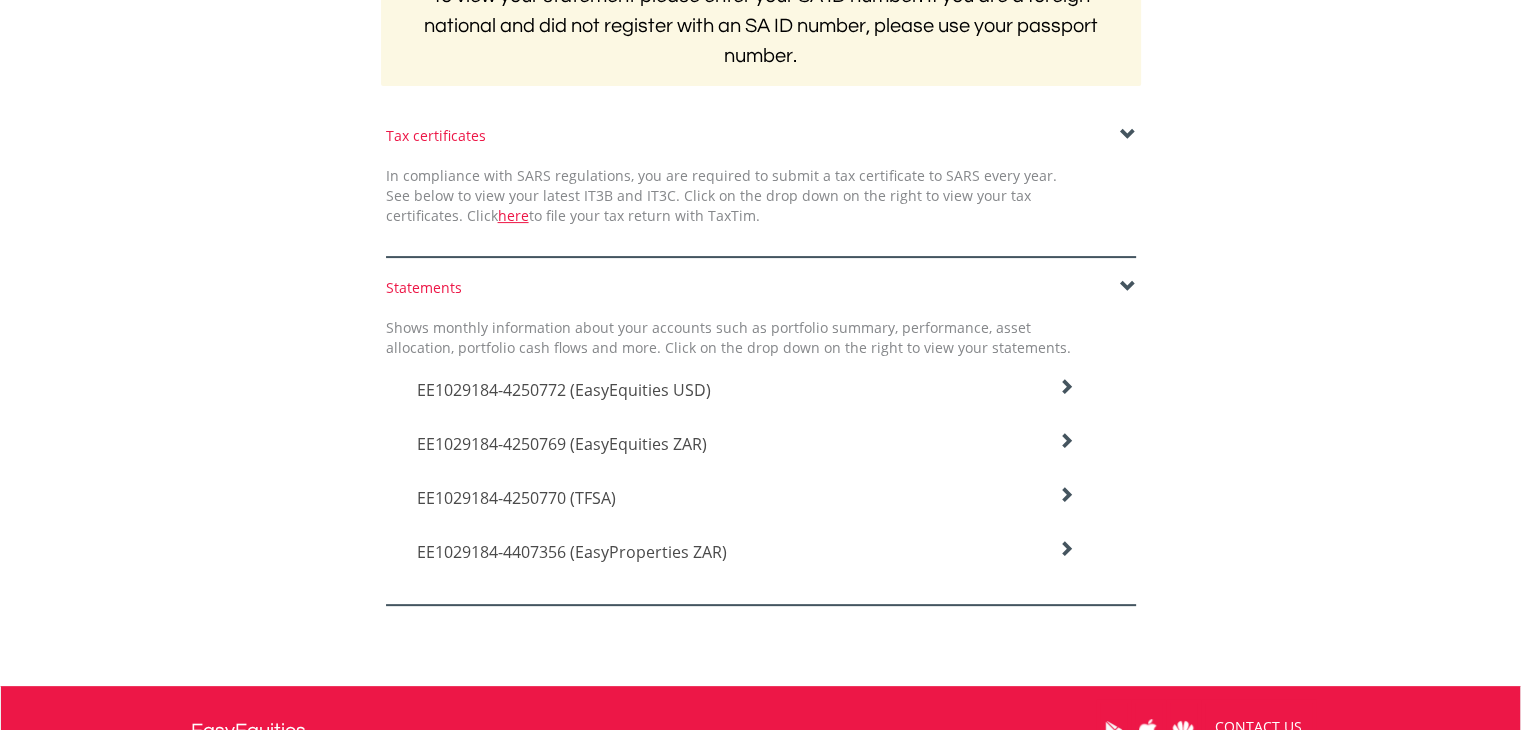 click on "EE1029184-4250769 (EasyEquities ZAR)" at bounding box center [564, 390] 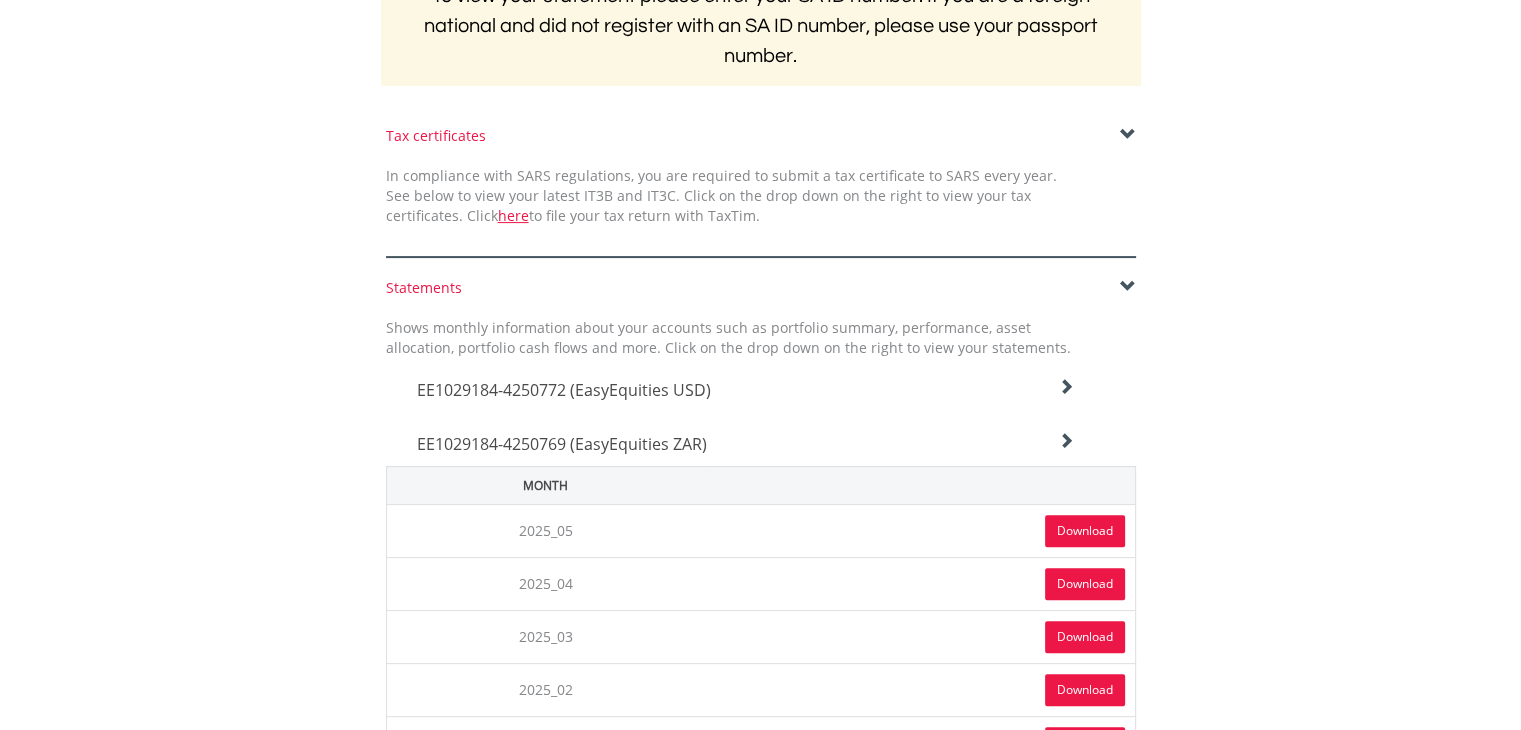 click on "Download" at bounding box center (1085, 531) 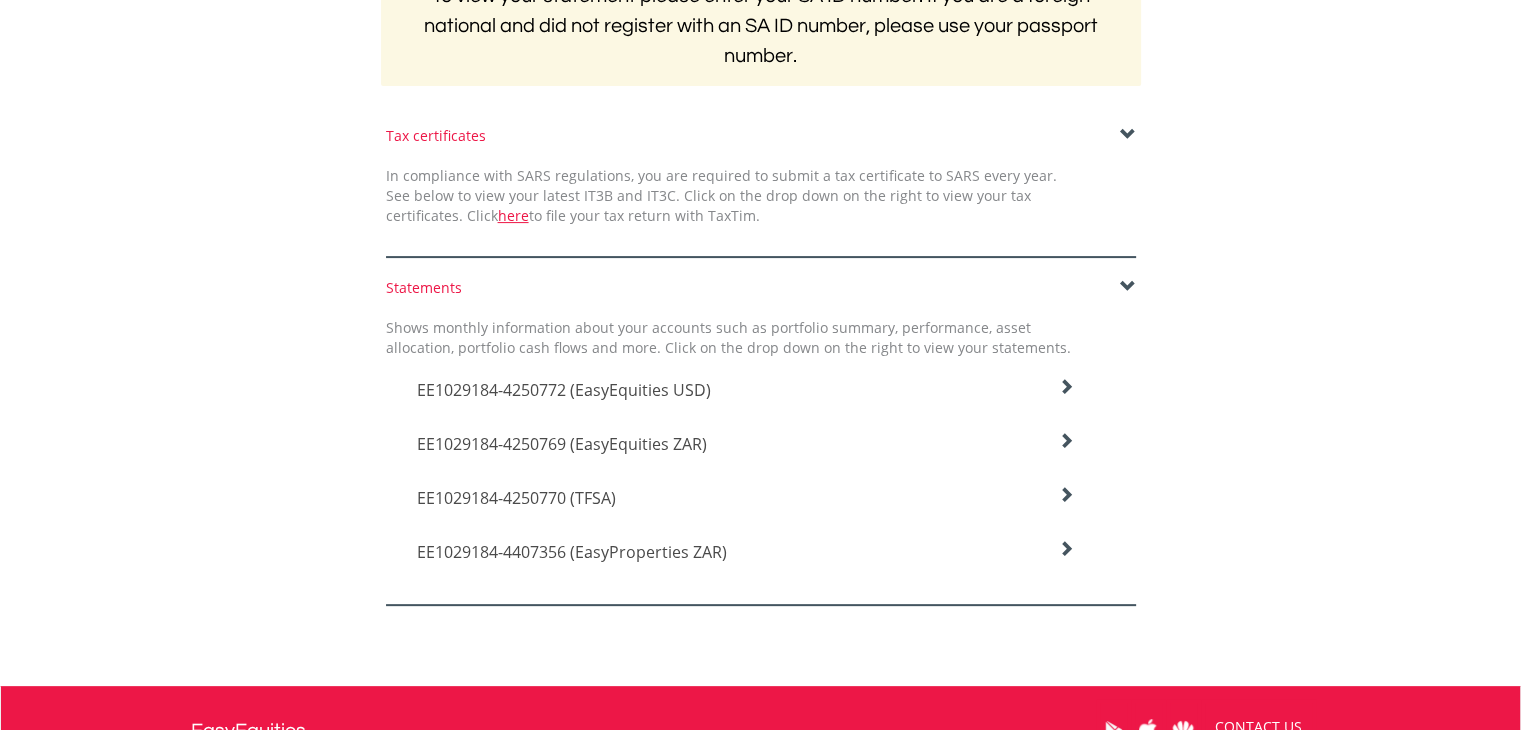 click at bounding box center [1066, 387] 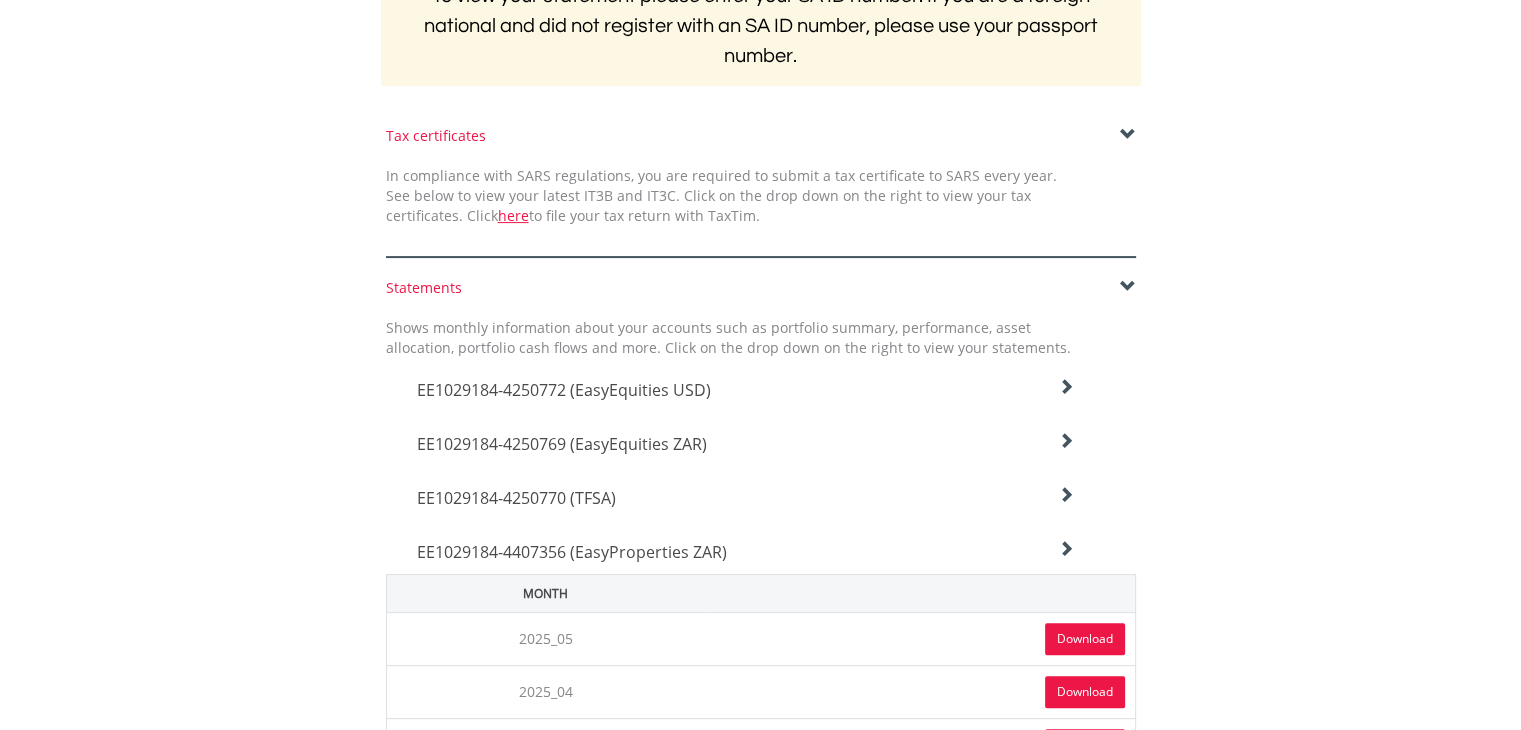 click on "Download" at bounding box center (1085, 639) 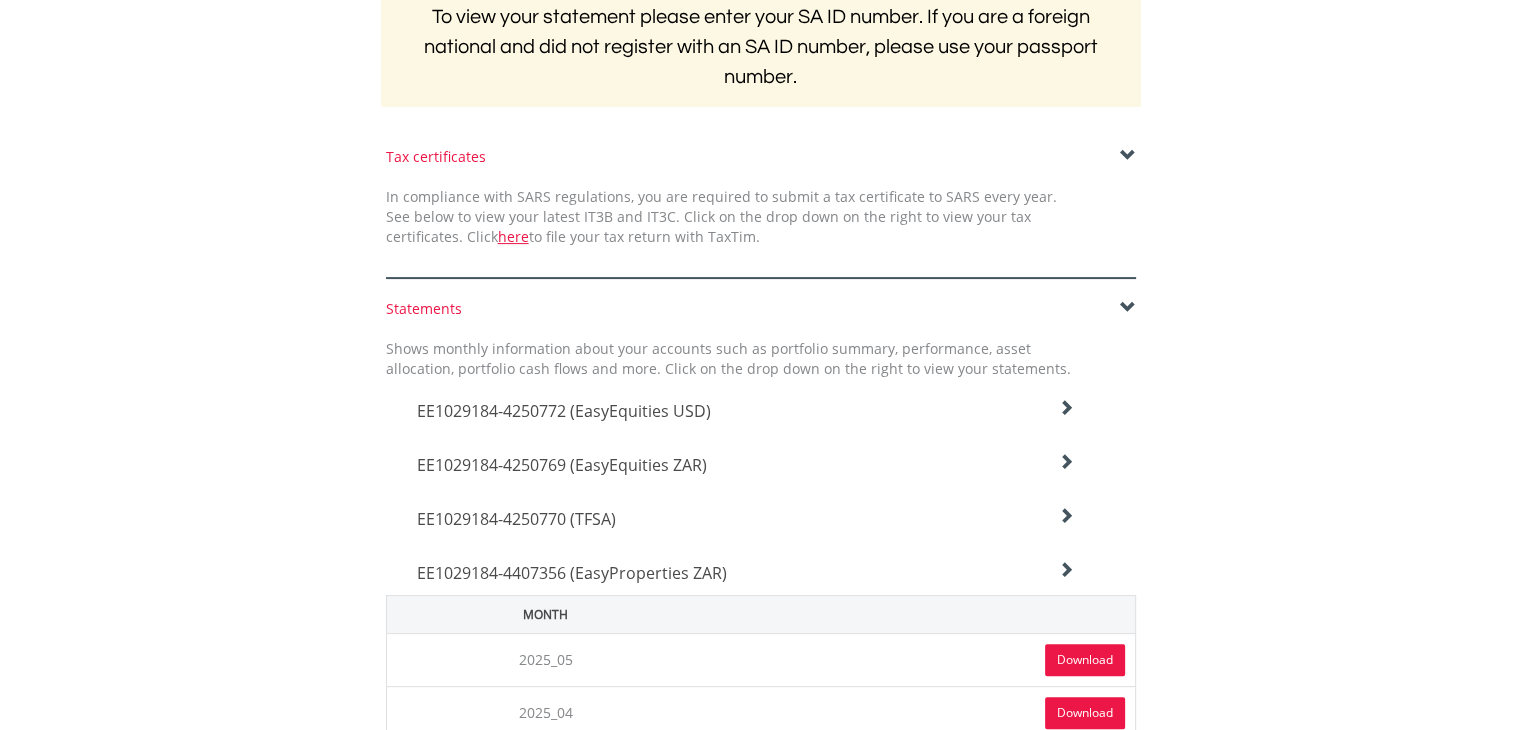 scroll, scrollTop: 431, scrollLeft: 0, axis: vertical 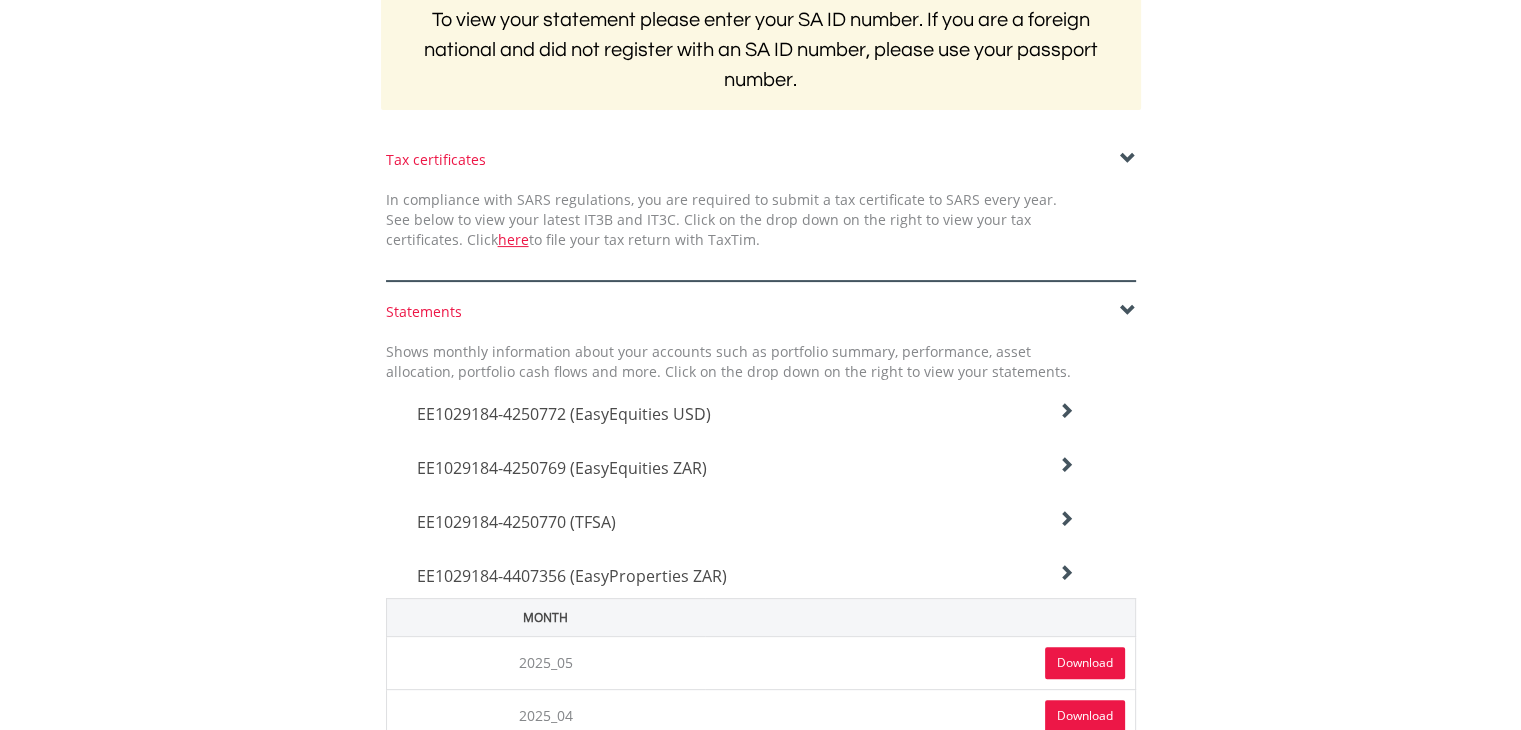 click on "EE1029184-4407356 (EasyProperties ZAR)" at bounding box center (746, 409) 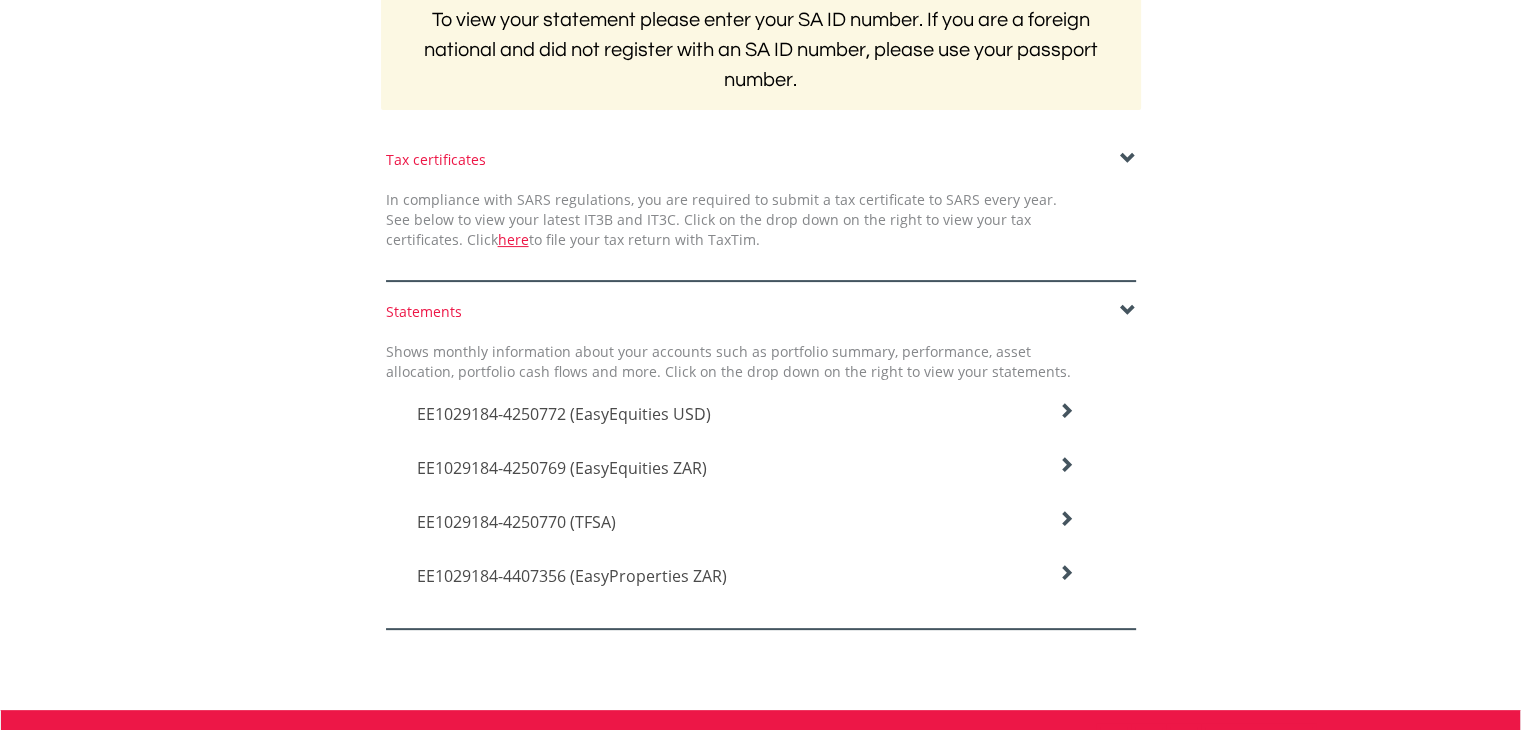 scroll, scrollTop: 300, scrollLeft: 0, axis: vertical 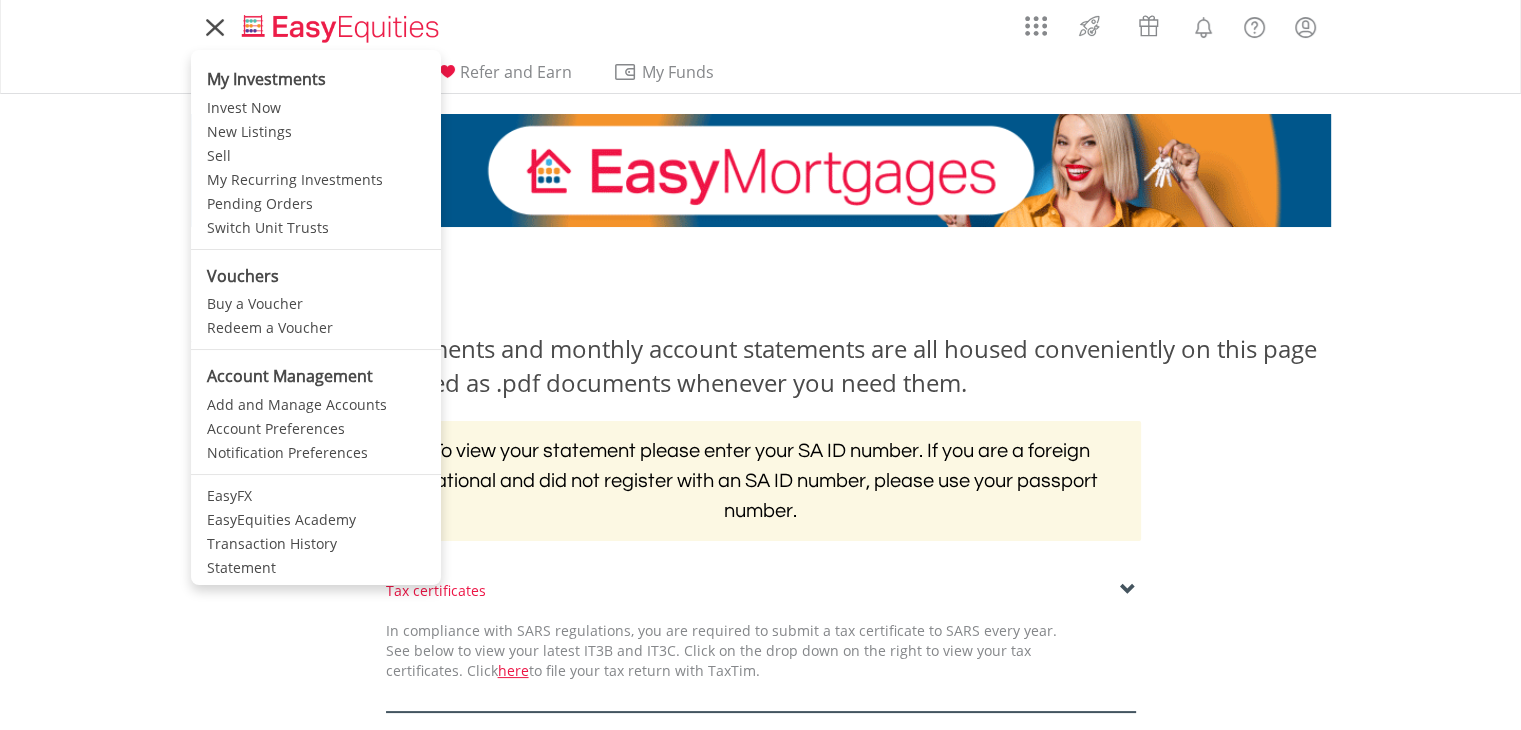 click at bounding box center (215, 27) 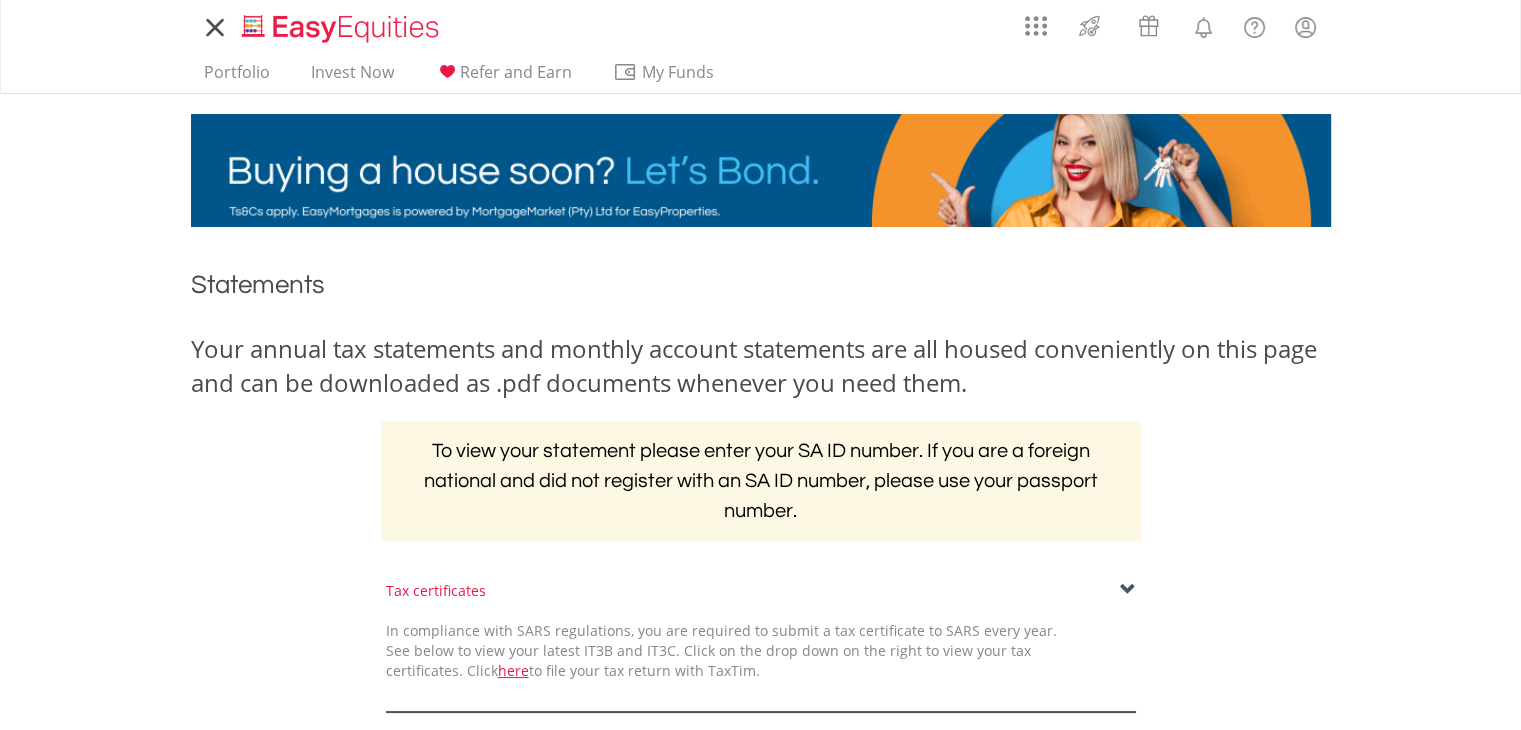 click at bounding box center [215, 27] 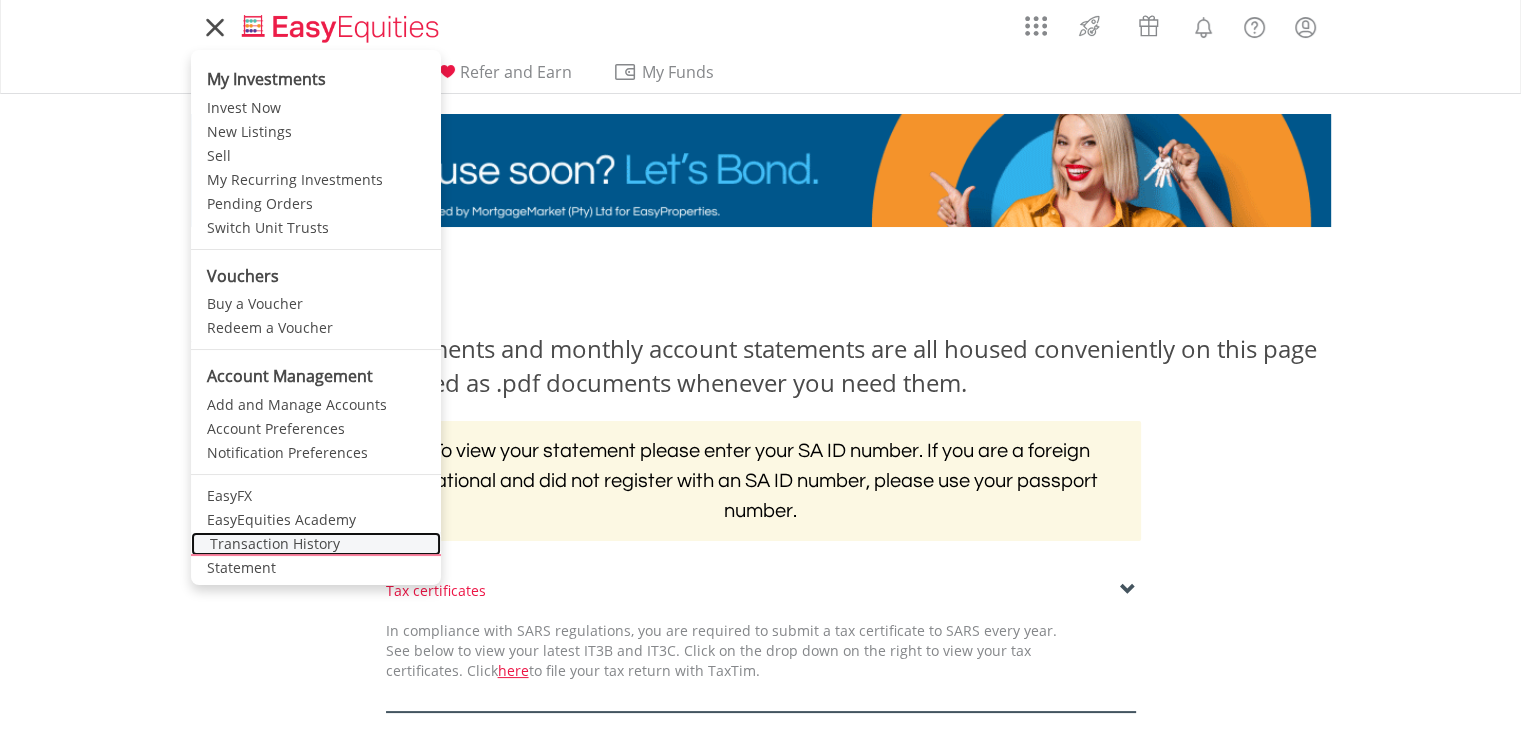 click on "Transaction History" at bounding box center (316, 544) 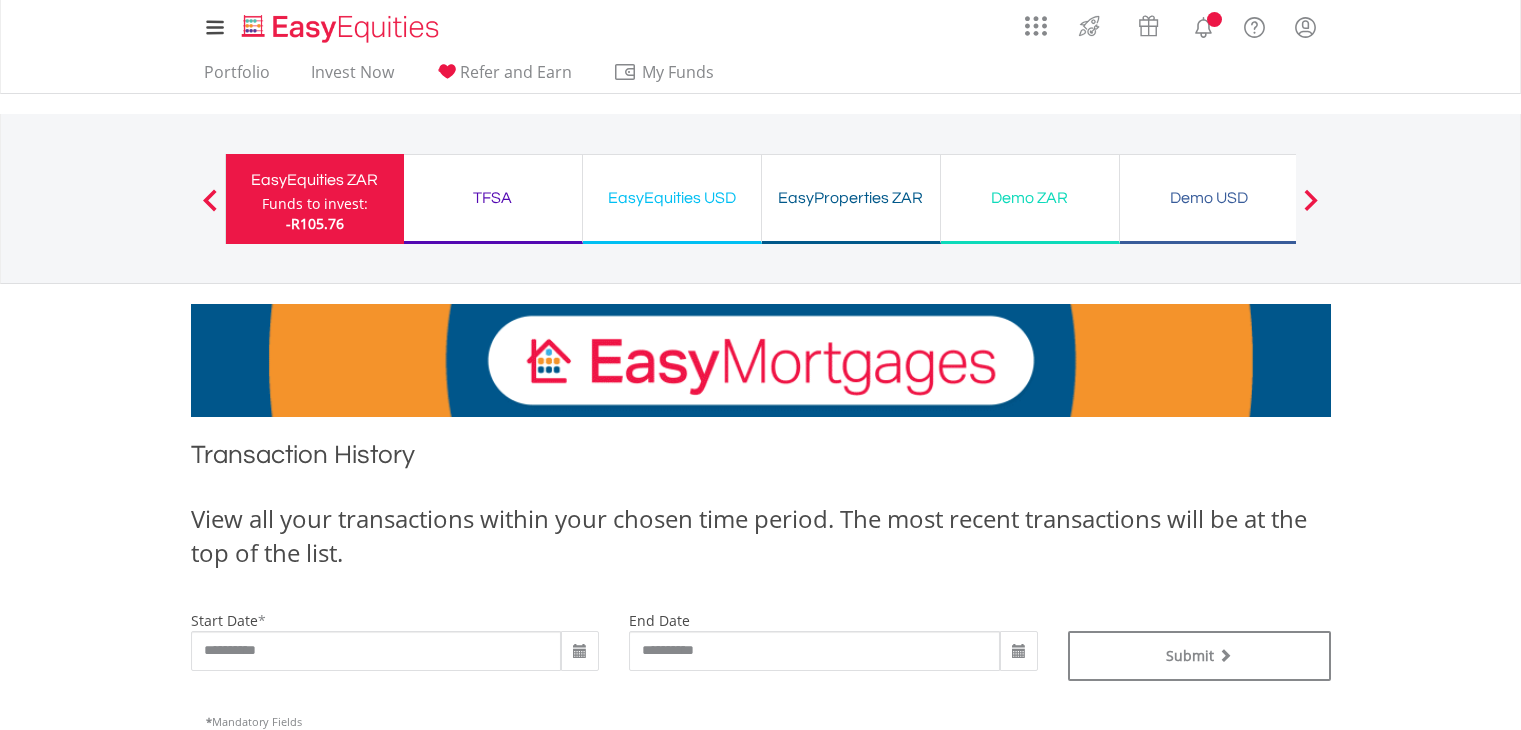 scroll, scrollTop: 0, scrollLeft: 0, axis: both 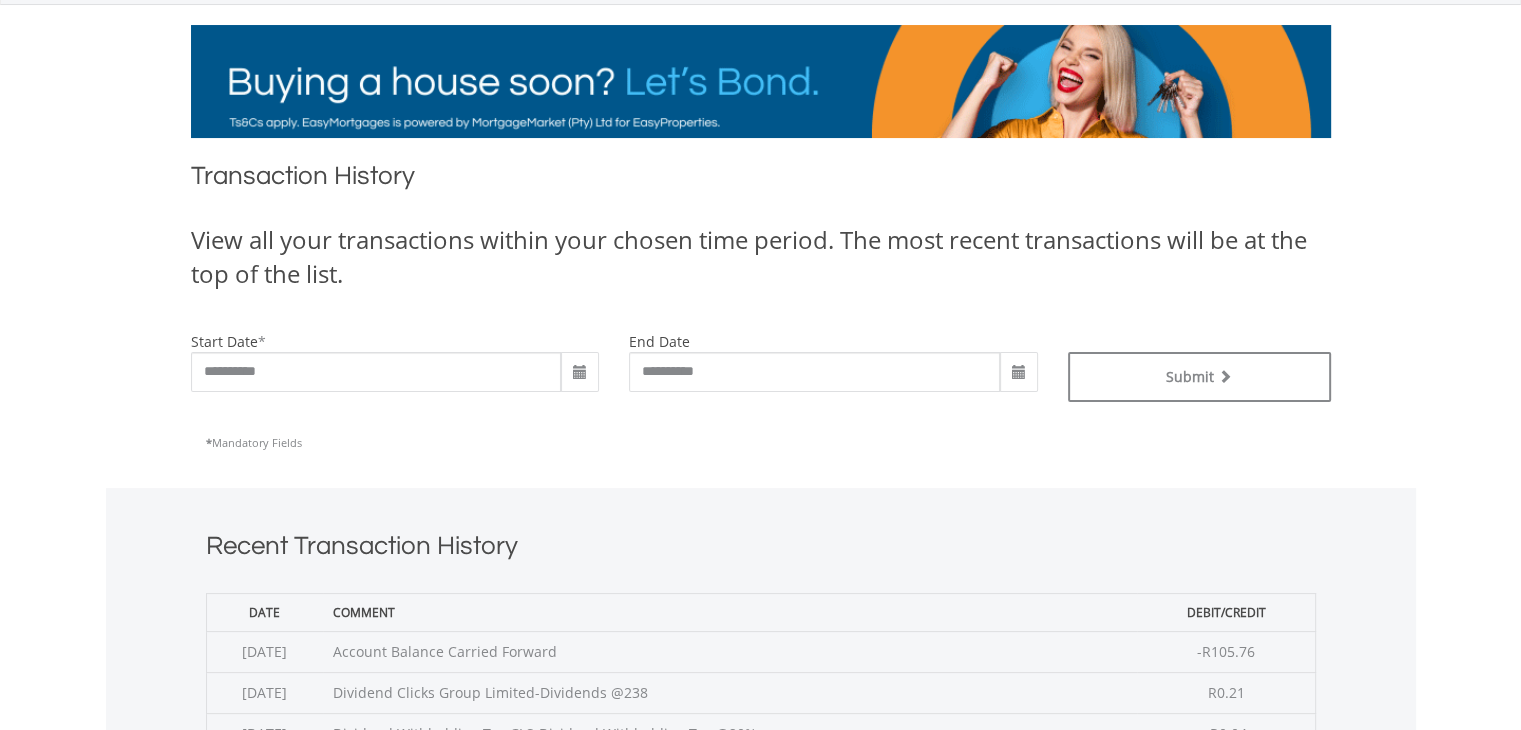 drag, startPoint x: 1535, startPoint y: 165, endPoint x: 1535, endPoint y: 269, distance: 104 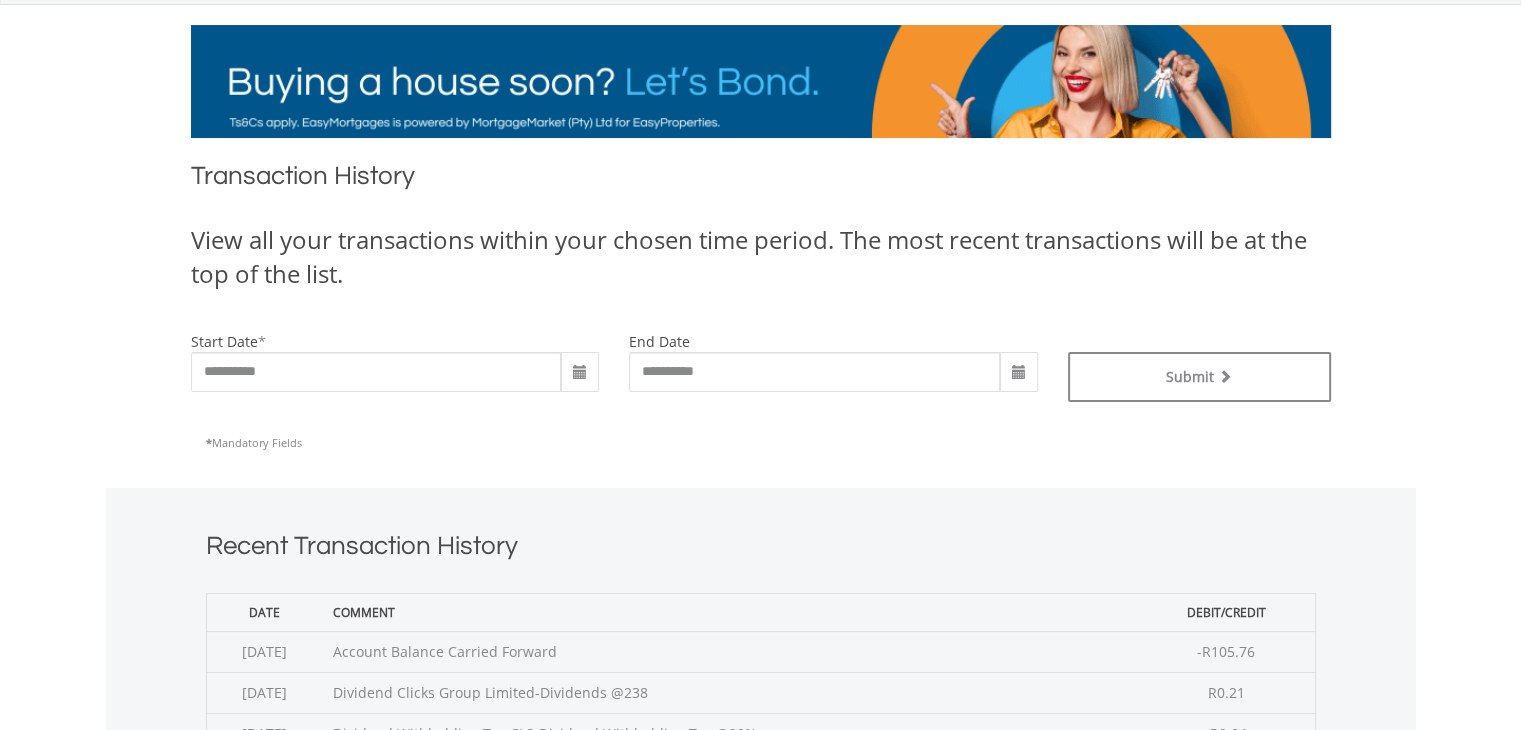 click on "My Investments
Invest Now
New Listings
Sell
My Recurring Investments
Pending Orders
Switch Unit Trusts
Vouchers
Buy a Voucher
Redeem a Voucher" at bounding box center [760, 655] 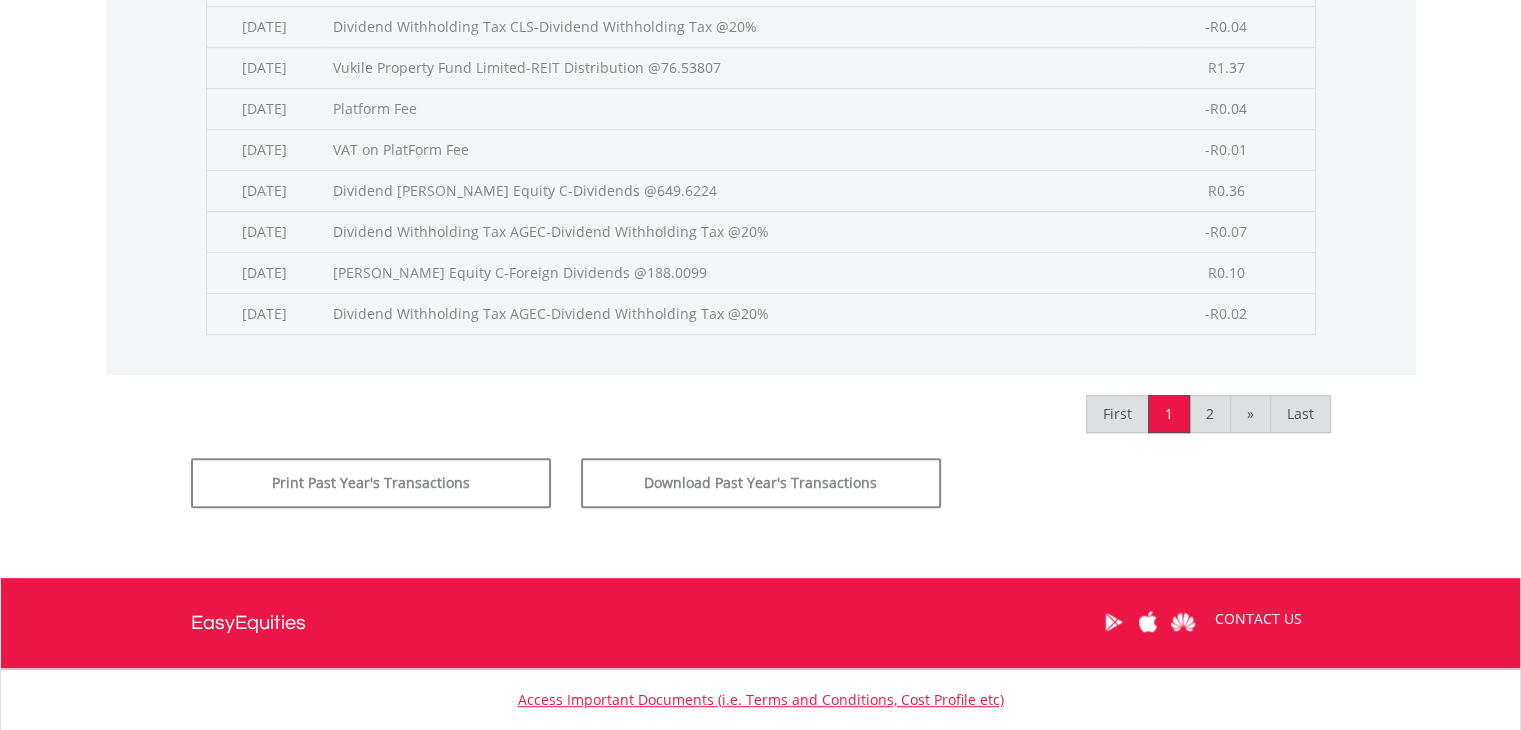 scroll, scrollTop: 1020, scrollLeft: 0, axis: vertical 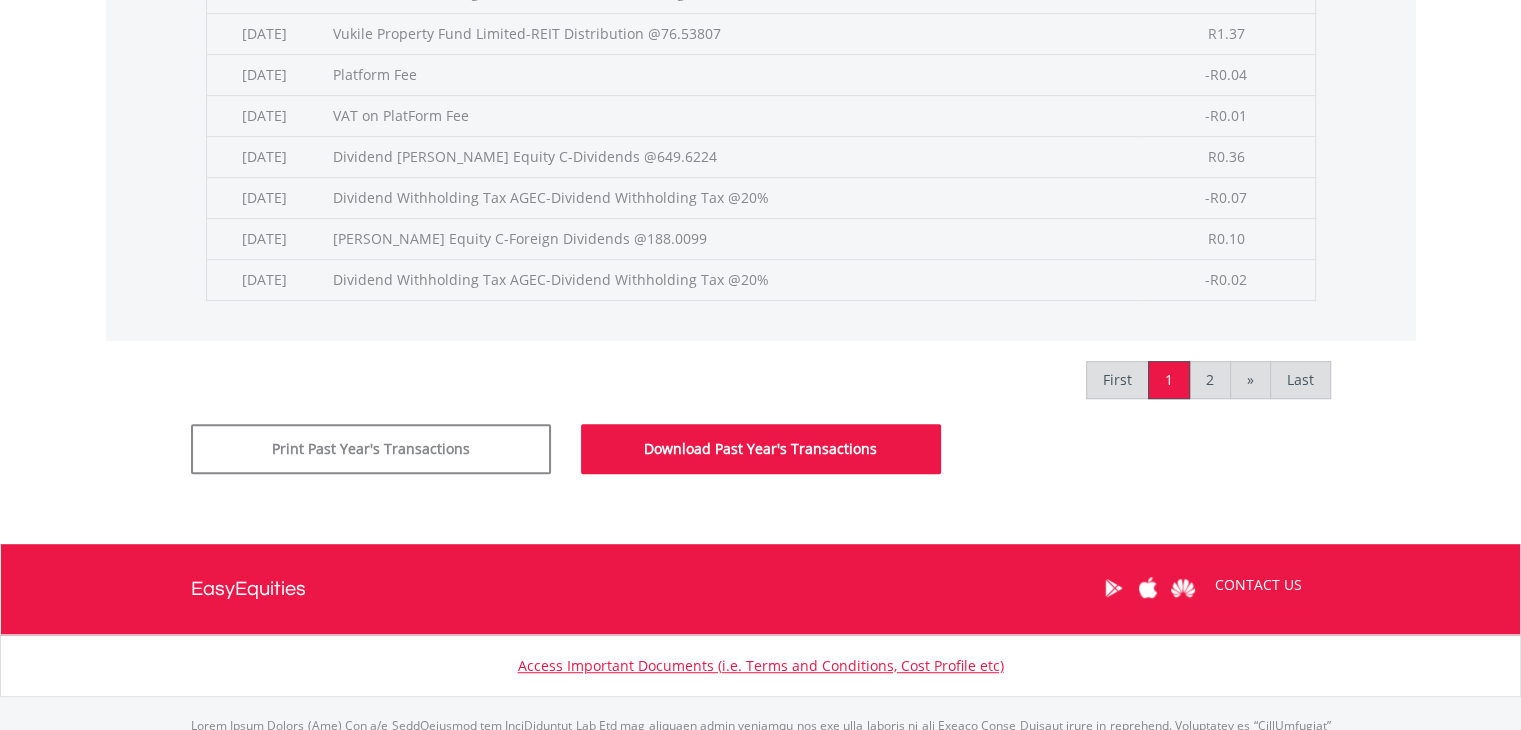click on "Download Past Year's Transactions" at bounding box center (761, 449) 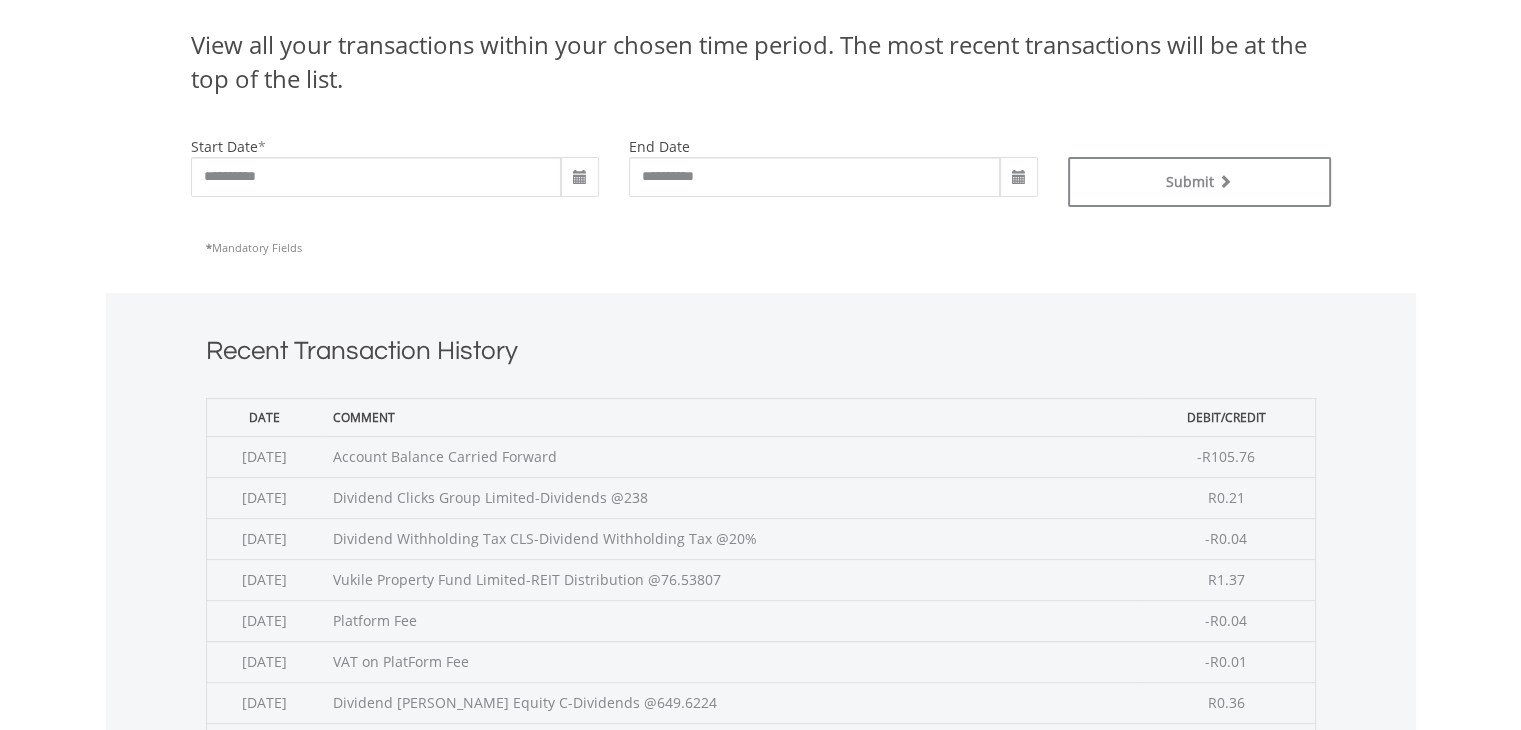 scroll, scrollTop: 472, scrollLeft: 0, axis: vertical 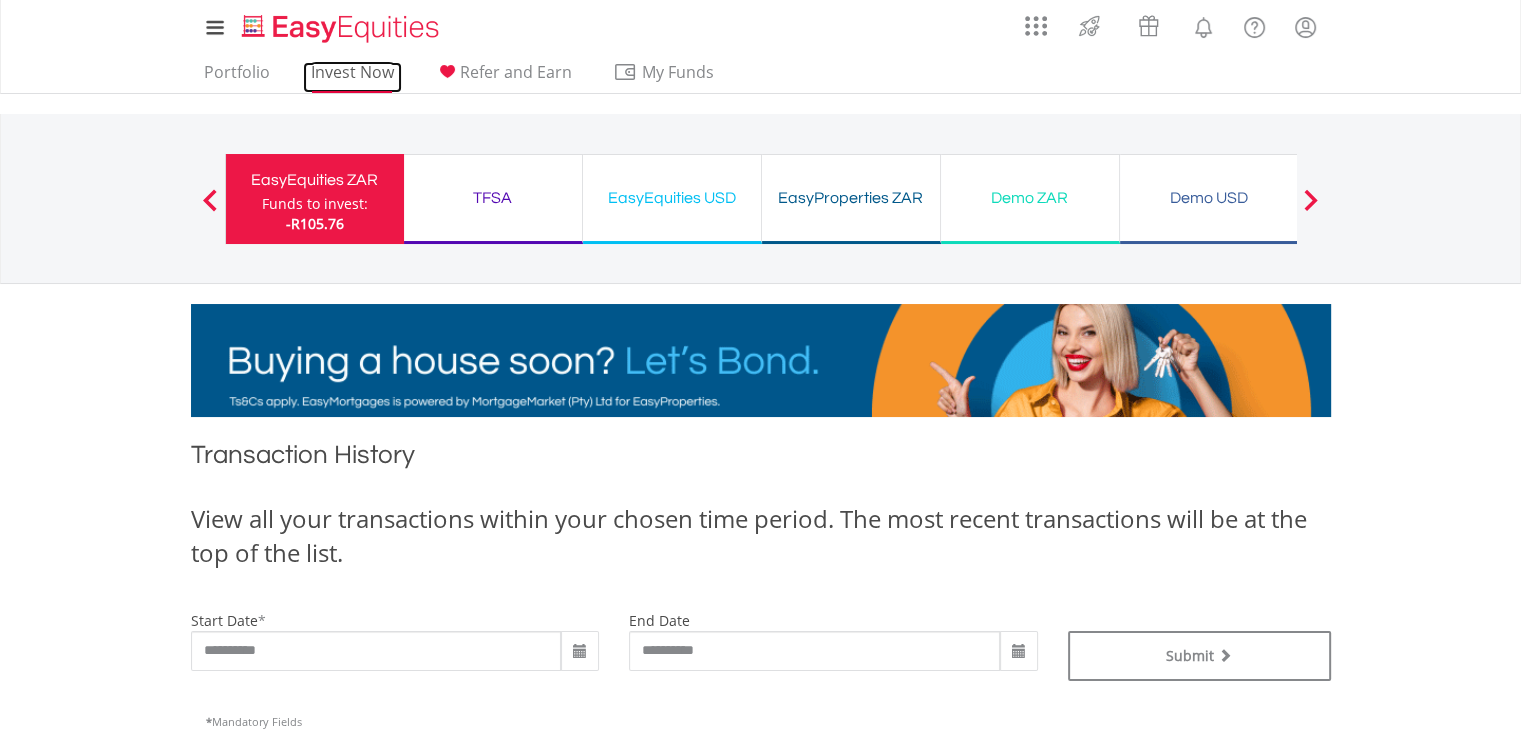 click on "Invest Now" at bounding box center [352, 77] 